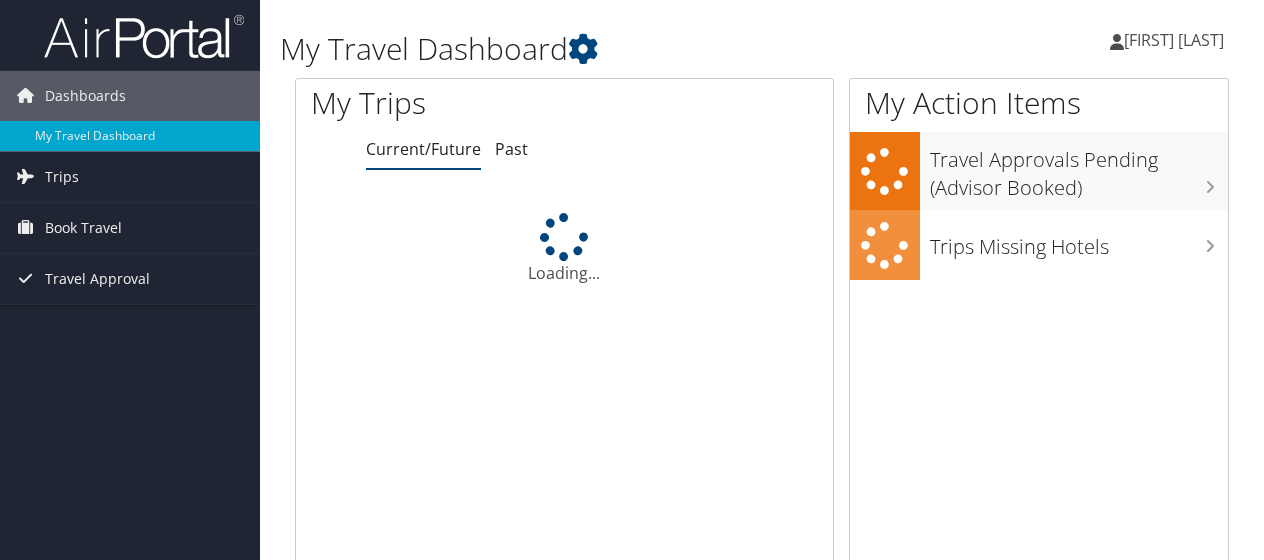 scroll, scrollTop: 0, scrollLeft: 0, axis: both 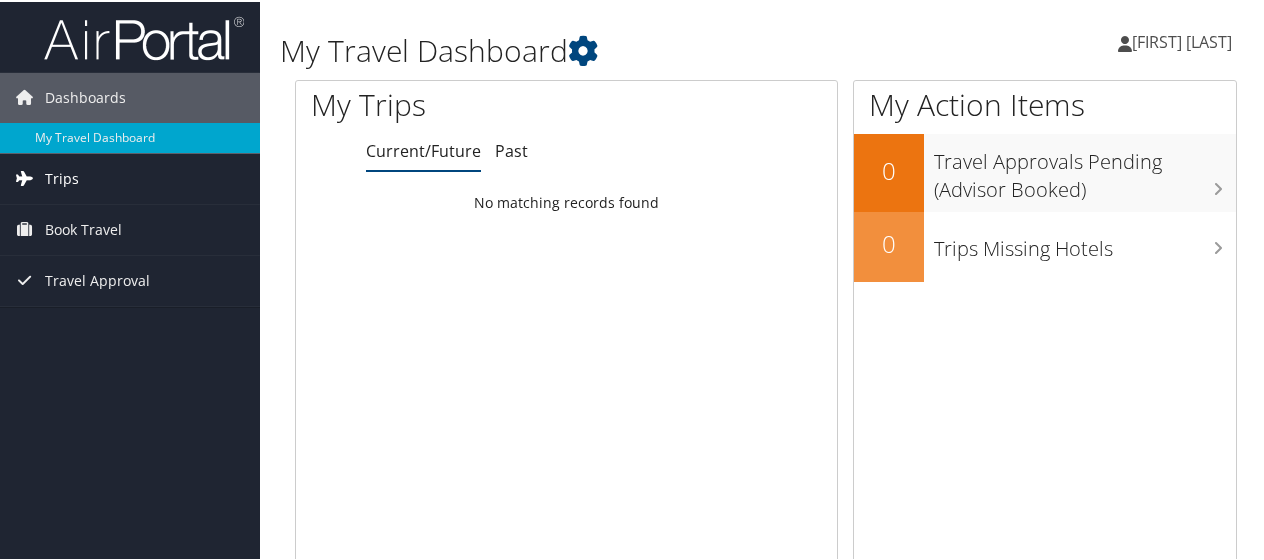 click on "Trips" at bounding box center (62, 177) 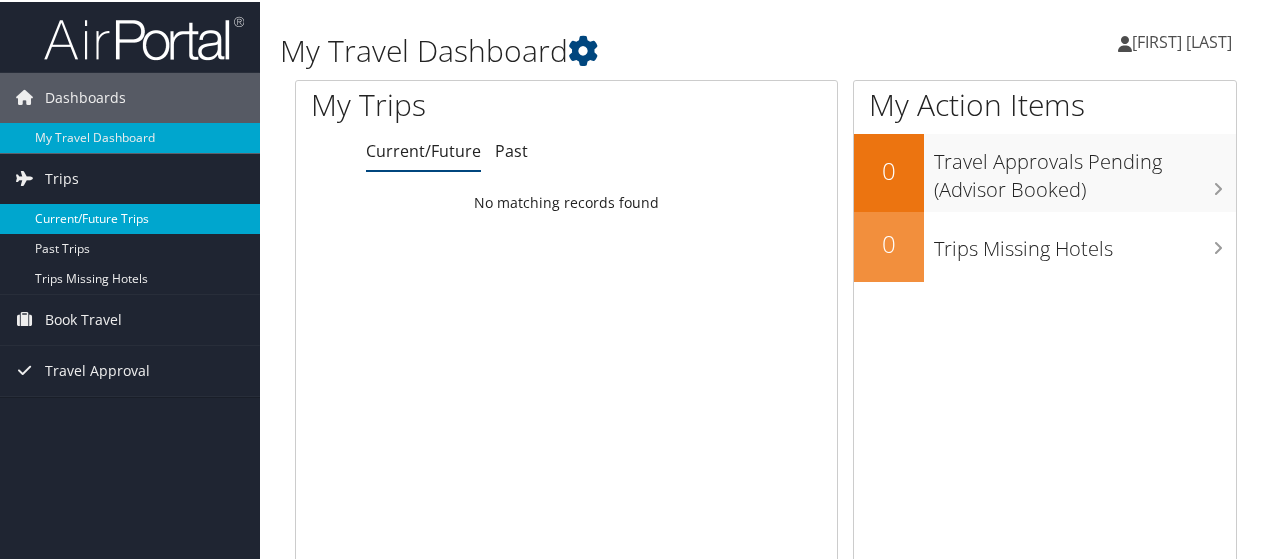 click on "Current/Future Trips" at bounding box center (130, 217) 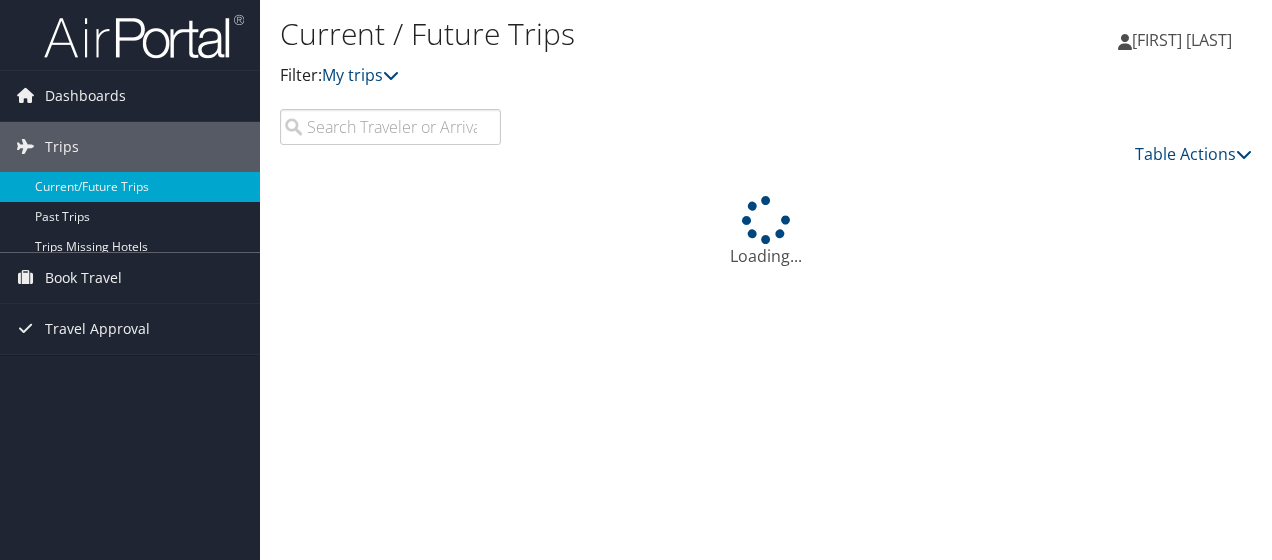 scroll, scrollTop: 0, scrollLeft: 0, axis: both 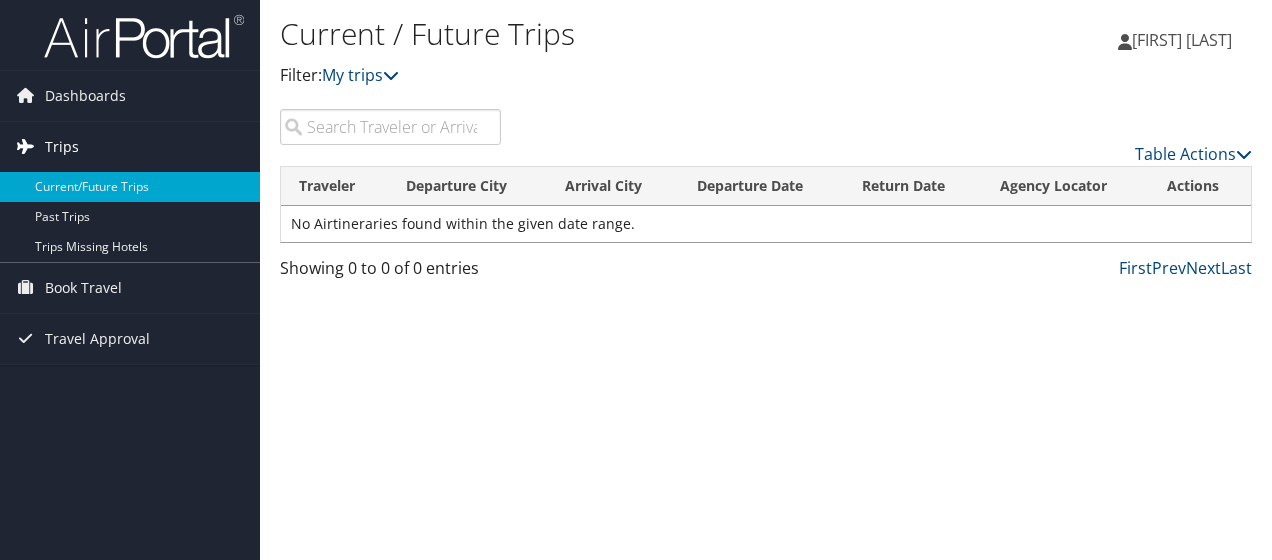 click on "Trips" at bounding box center (130, 147) 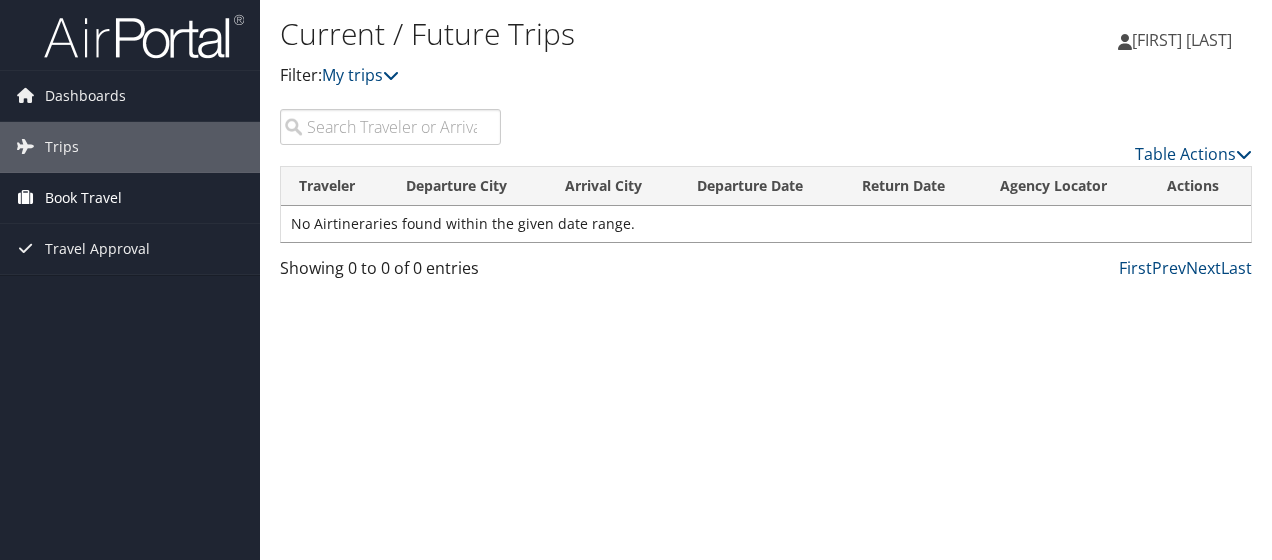 click on "Book Travel" at bounding box center (83, 198) 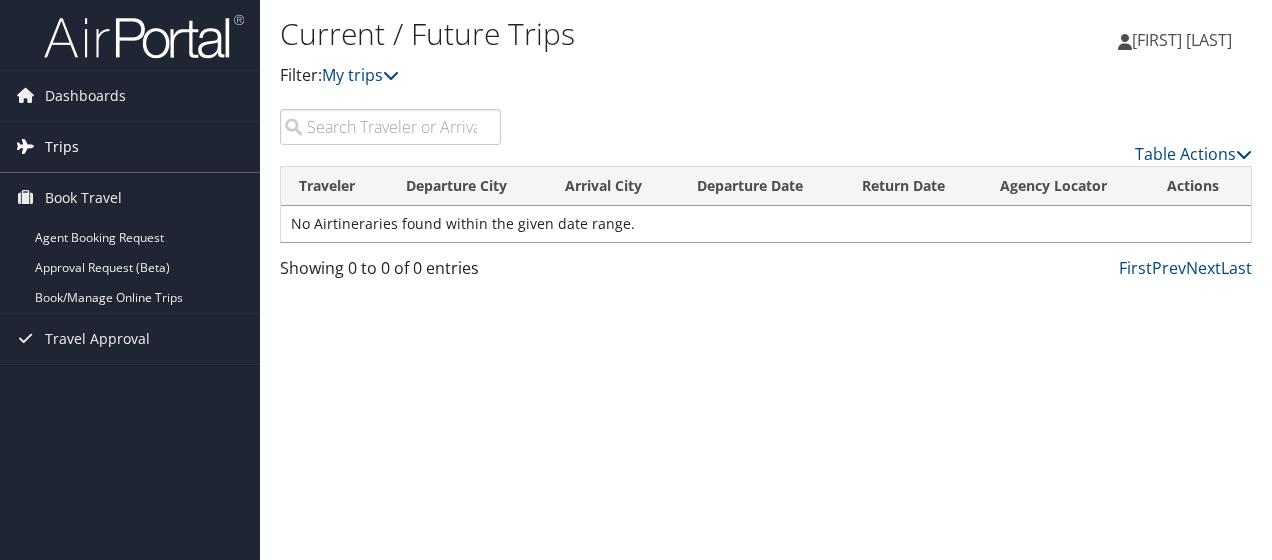 click on "Trips" at bounding box center (130, 147) 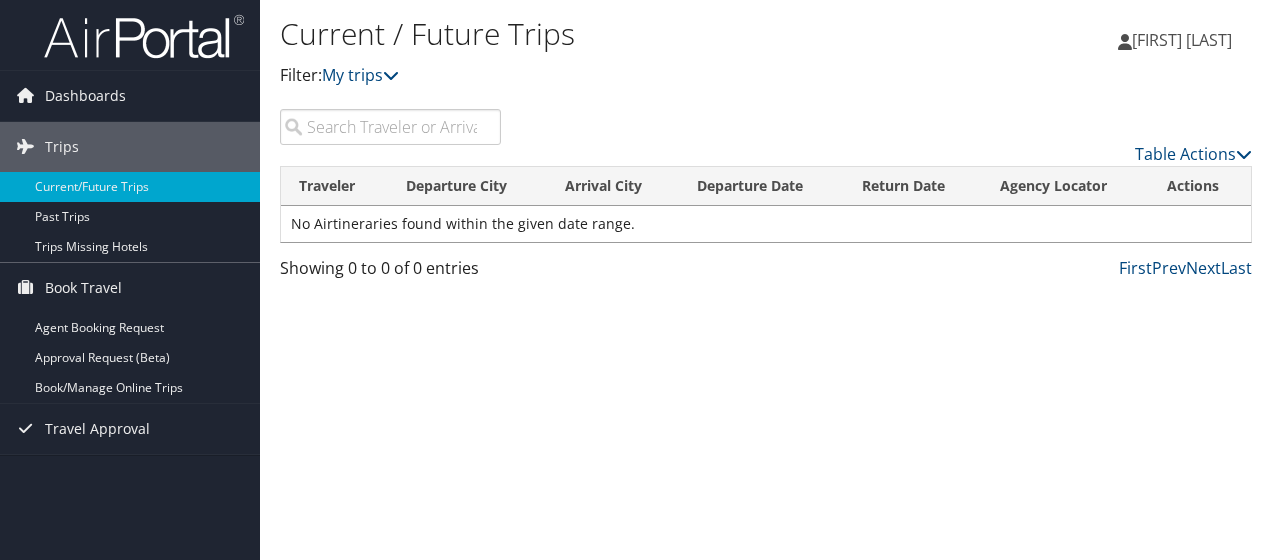 click on "No Airtineraries found within the given date range." at bounding box center (766, 224) 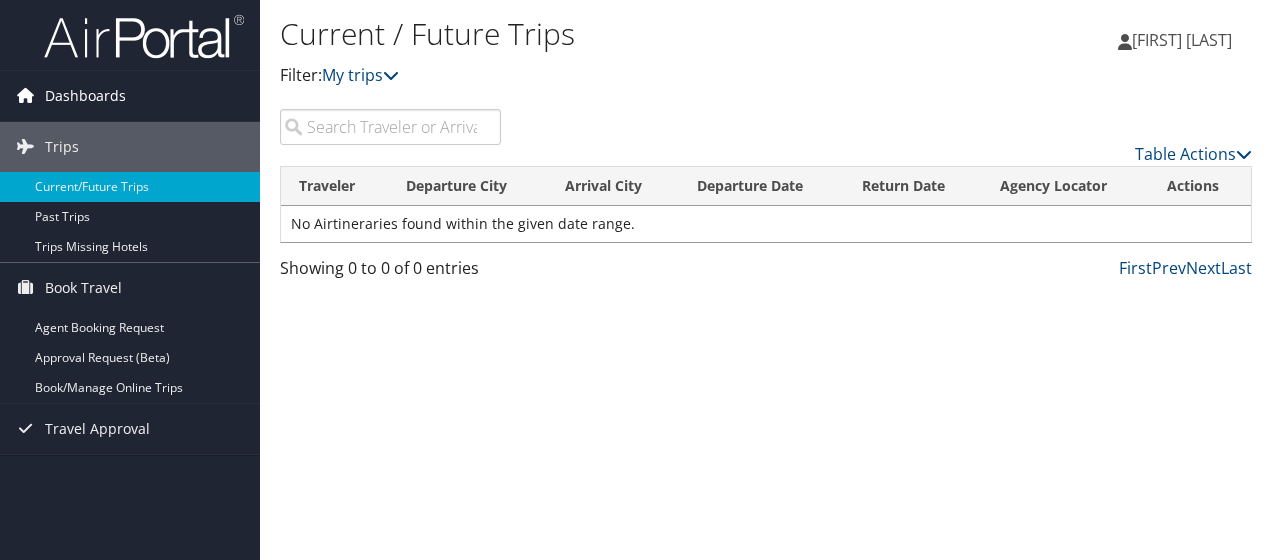 click on "Dashboards" at bounding box center [85, 96] 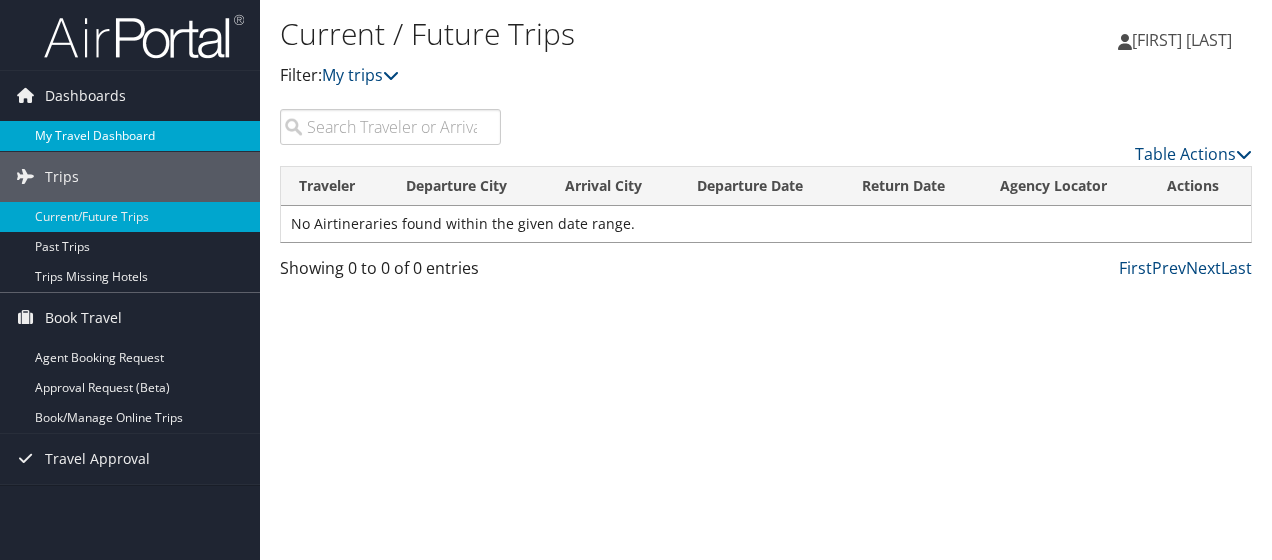 click on "My Travel Dashboard" at bounding box center [130, 136] 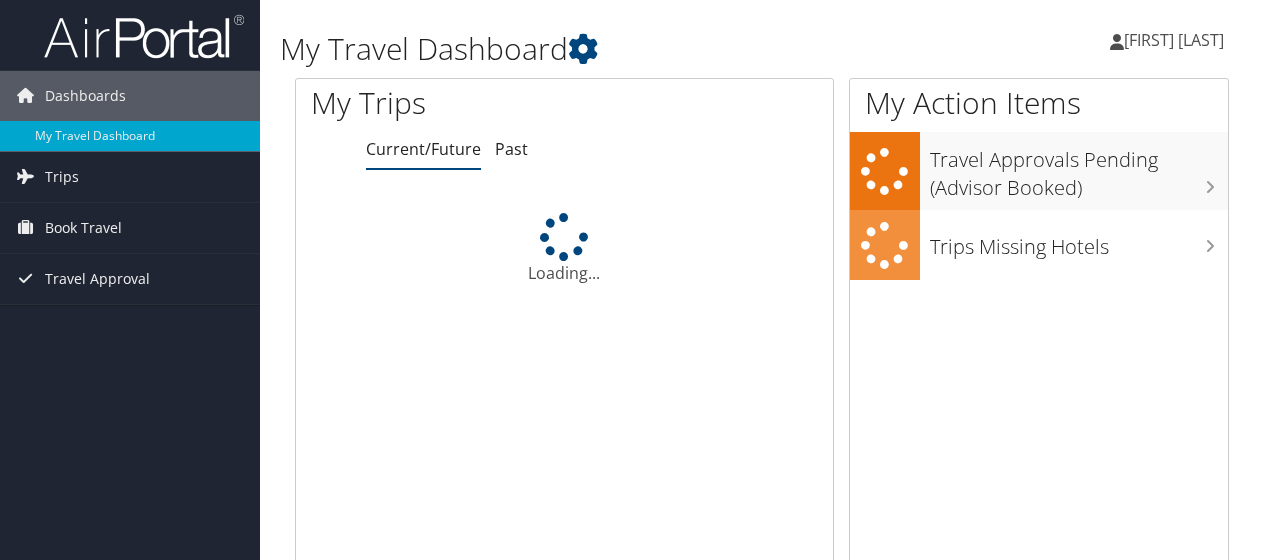 scroll, scrollTop: 0, scrollLeft: 0, axis: both 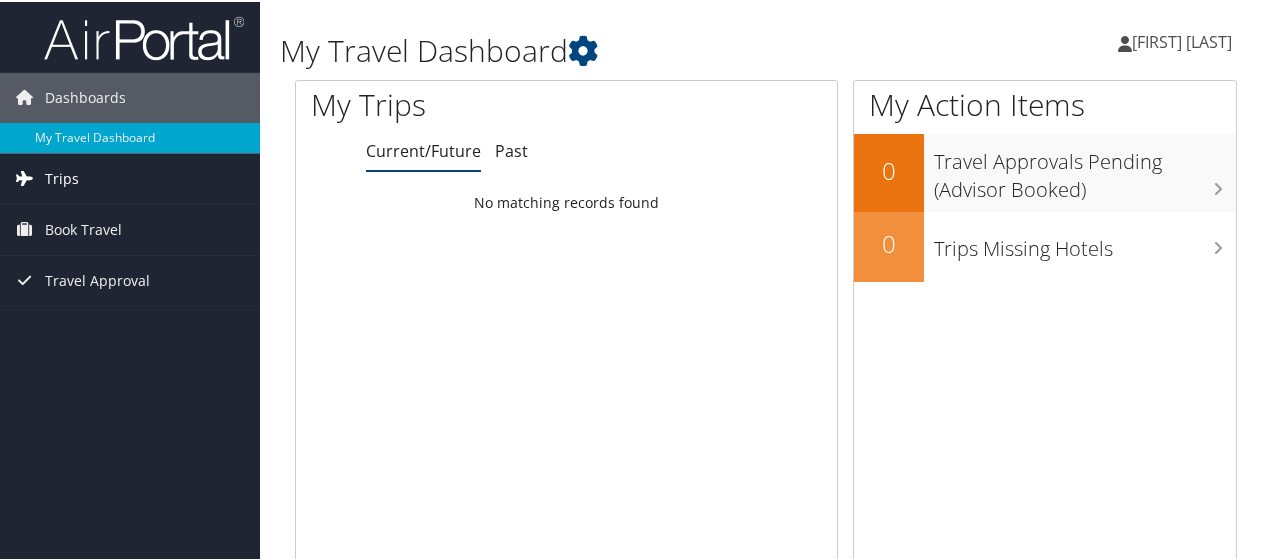 click on "Trips" at bounding box center [130, 177] 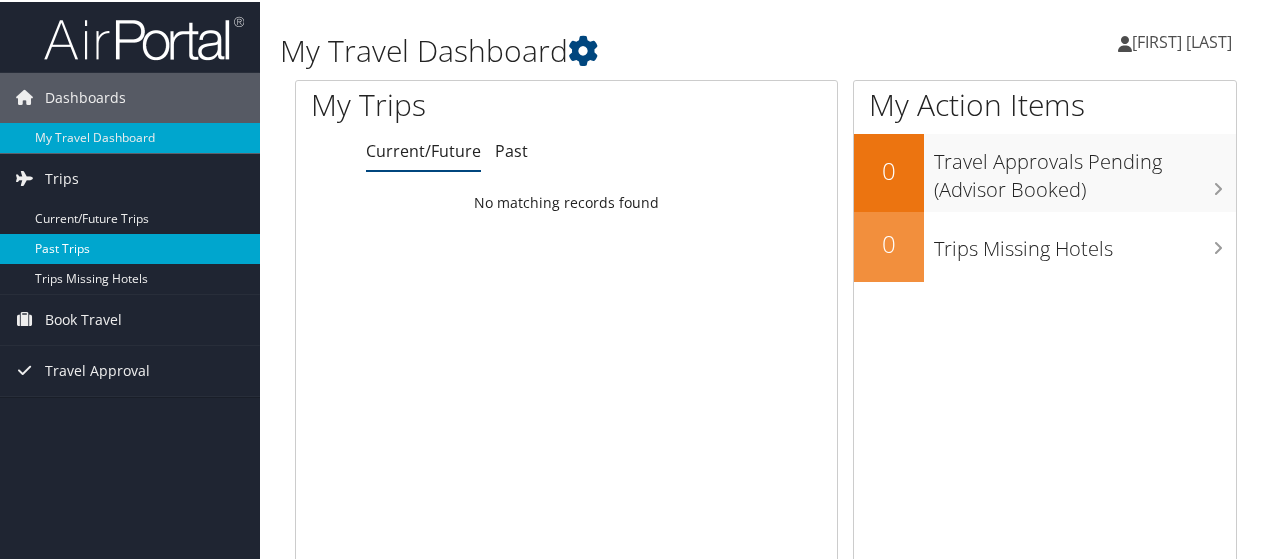 click on "Past Trips" at bounding box center [130, 247] 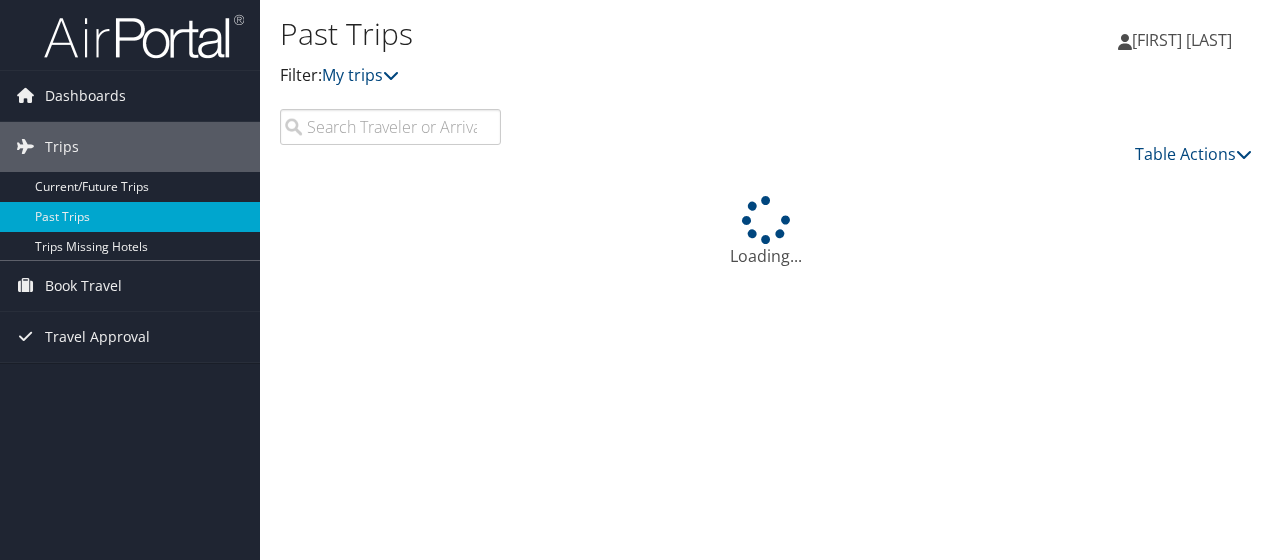 scroll, scrollTop: 0, scrollLeft: 0, axis: both 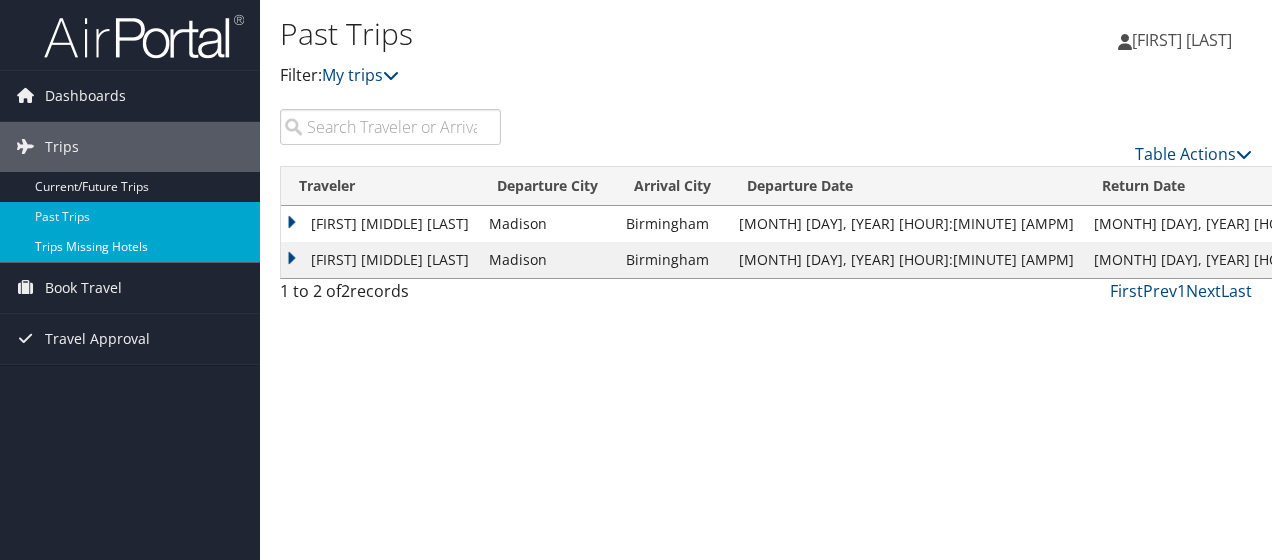 click on "Trips Missing Hotels" at bounding box center (130, 247) 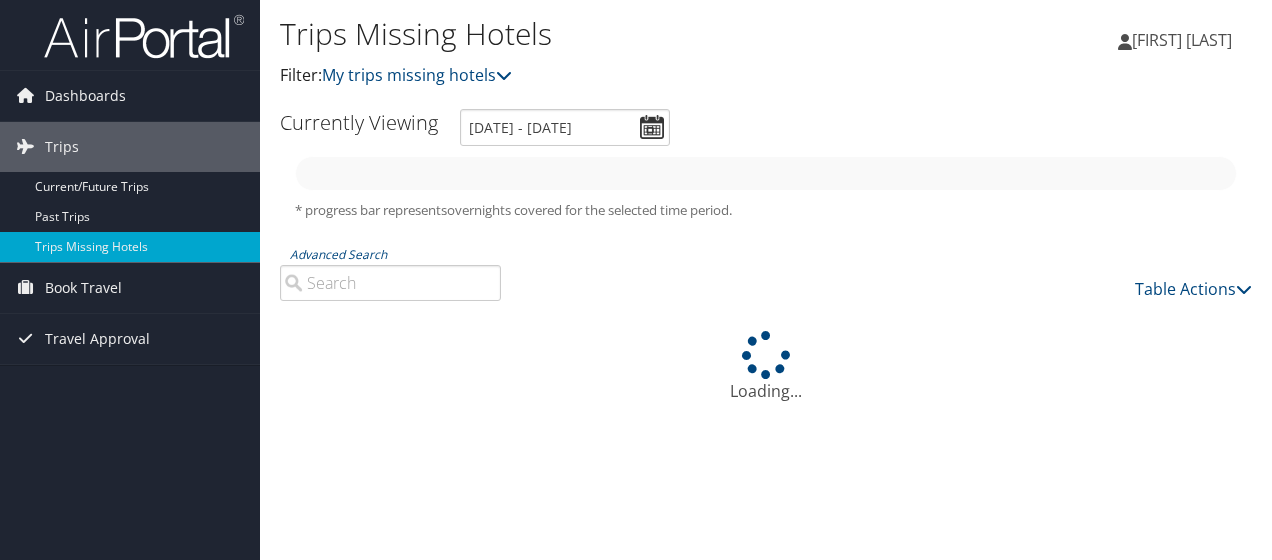 scroll, scrollTop: 0, scrollLeft: 0, axis: both 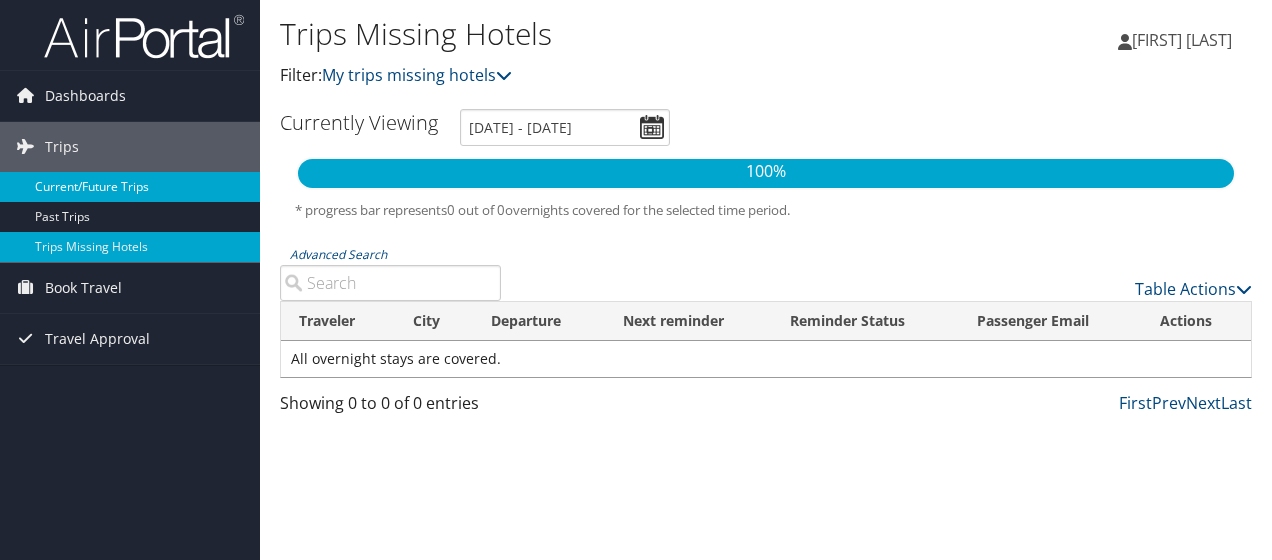 click on "Current/Future Trips" at bounding box center (130, 187) 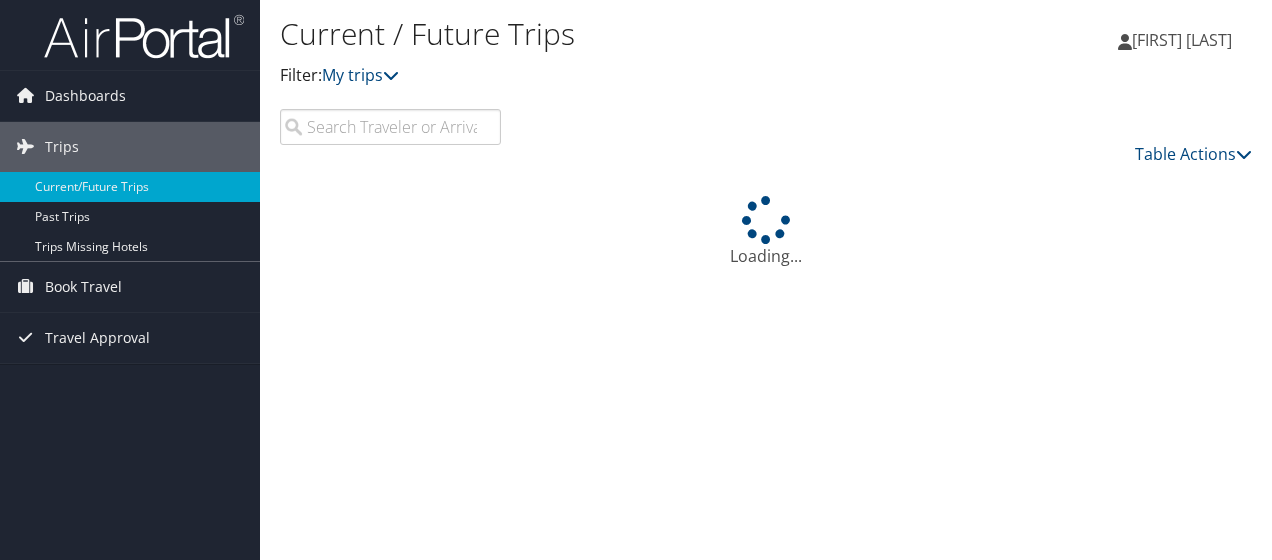 scroll, scrollTop: 0, scrollLeft: 0, axis: both 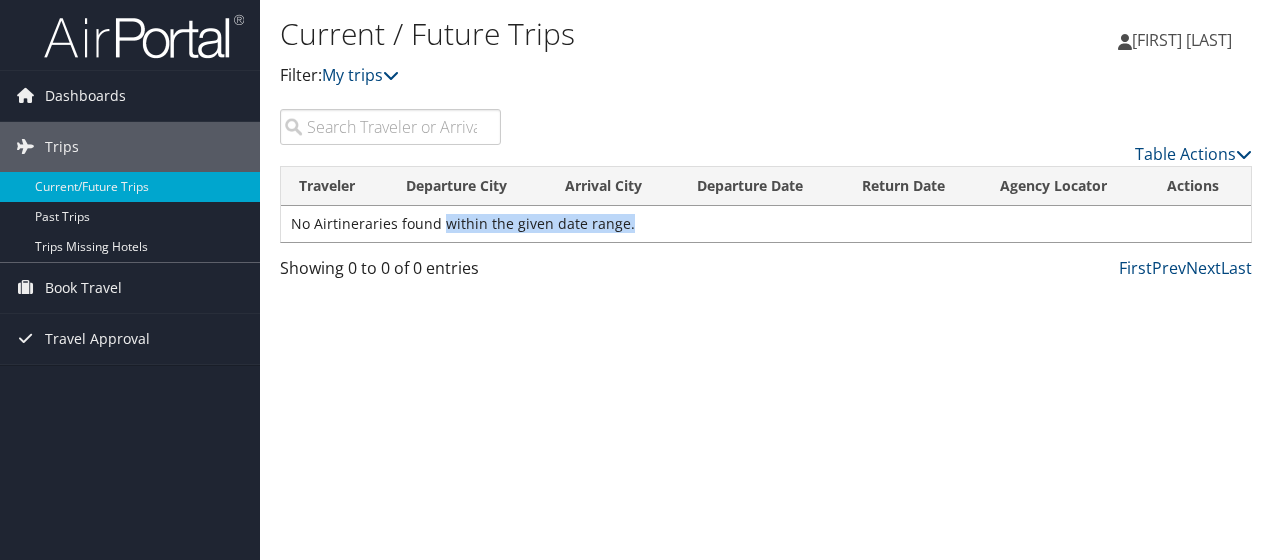 drag, startPoint x: 444, startPoint y: 221, endPoint x: 643, endPoint y: 222, distance: 199.00252 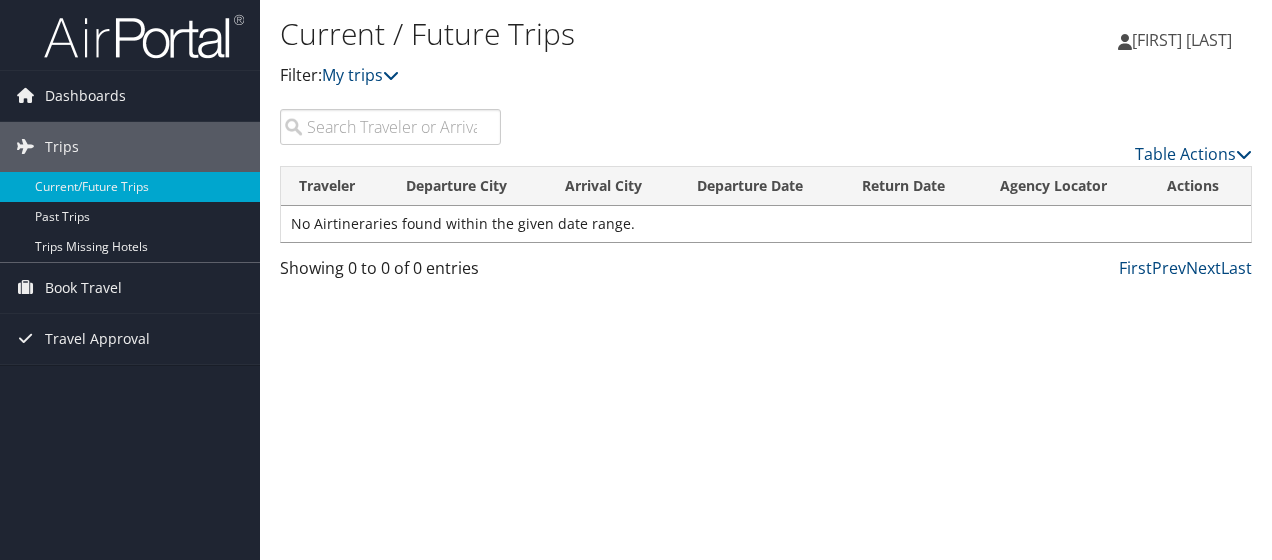 click at bounding box center [390, 127] 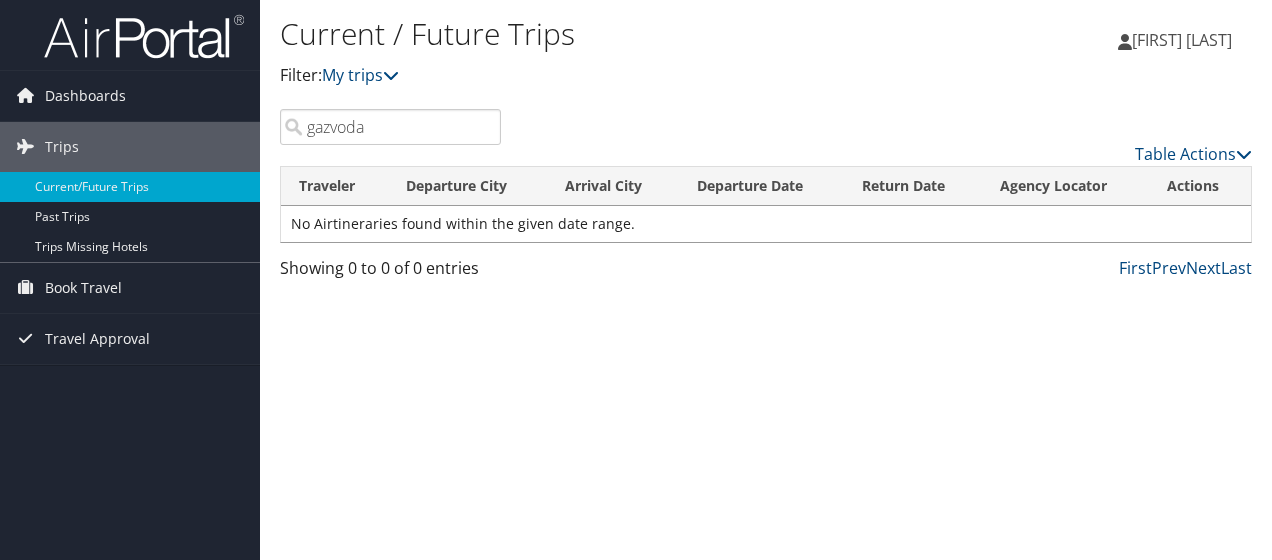 type on "gazvoda" 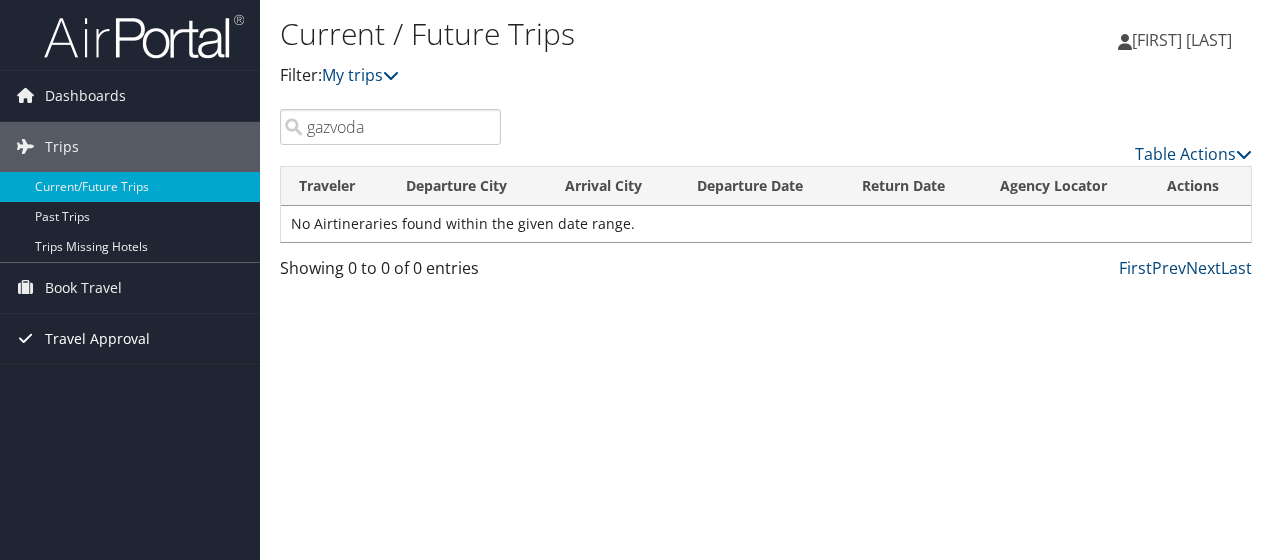 click on "Travel Approval" at bounding box center (97, 339) 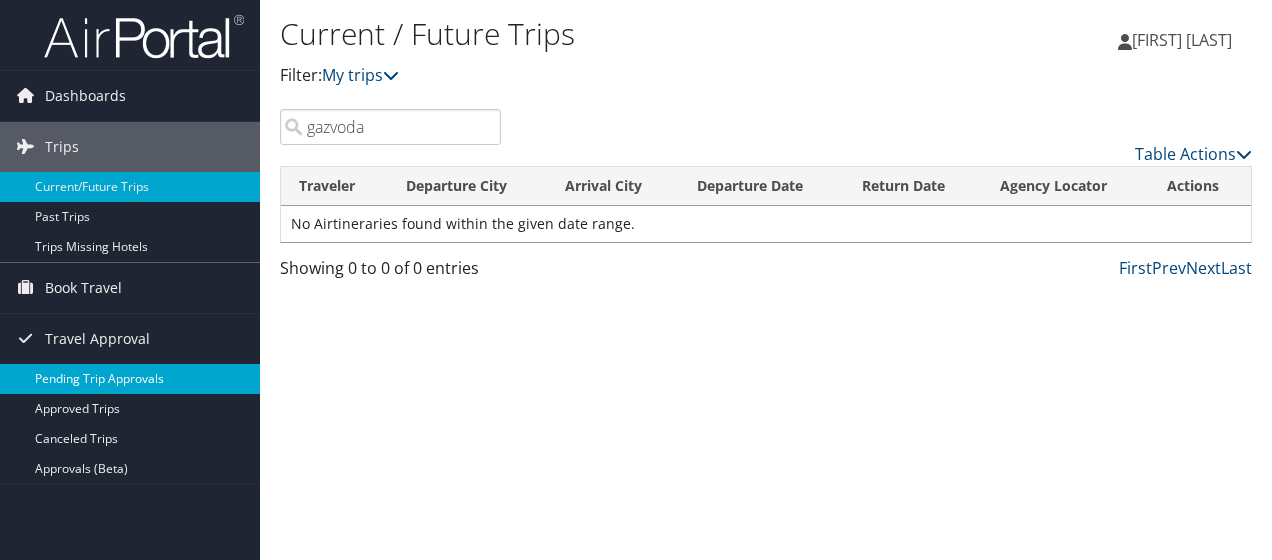 click on "Pending Trip Approvals" at bounding box center (130, 379) 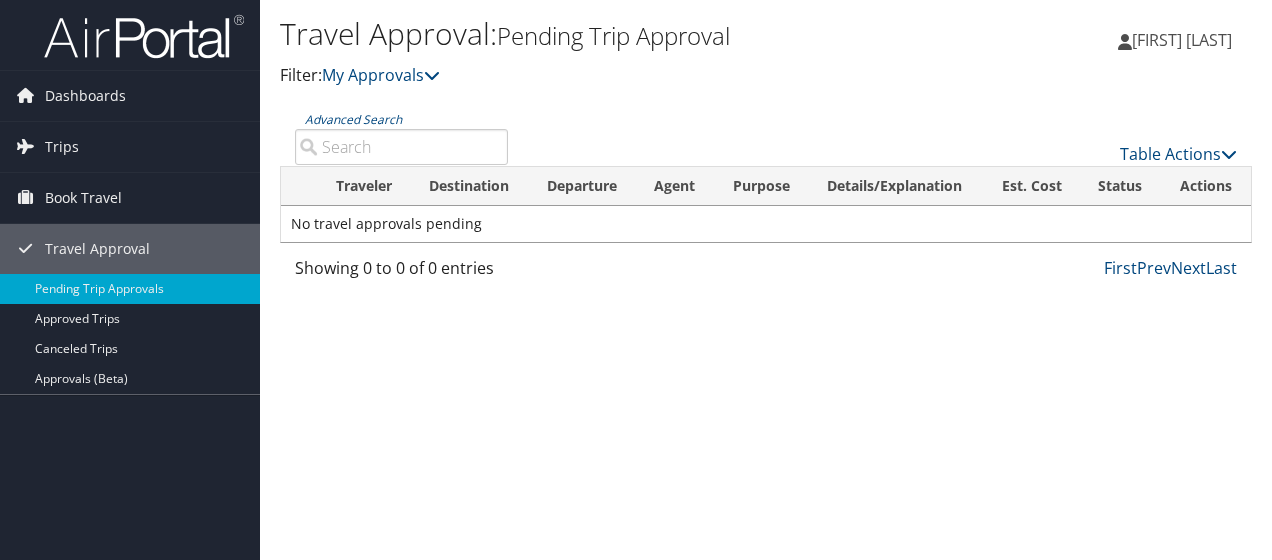 scroll, scrollTop: 0, scrollLeft: 0, axis: both 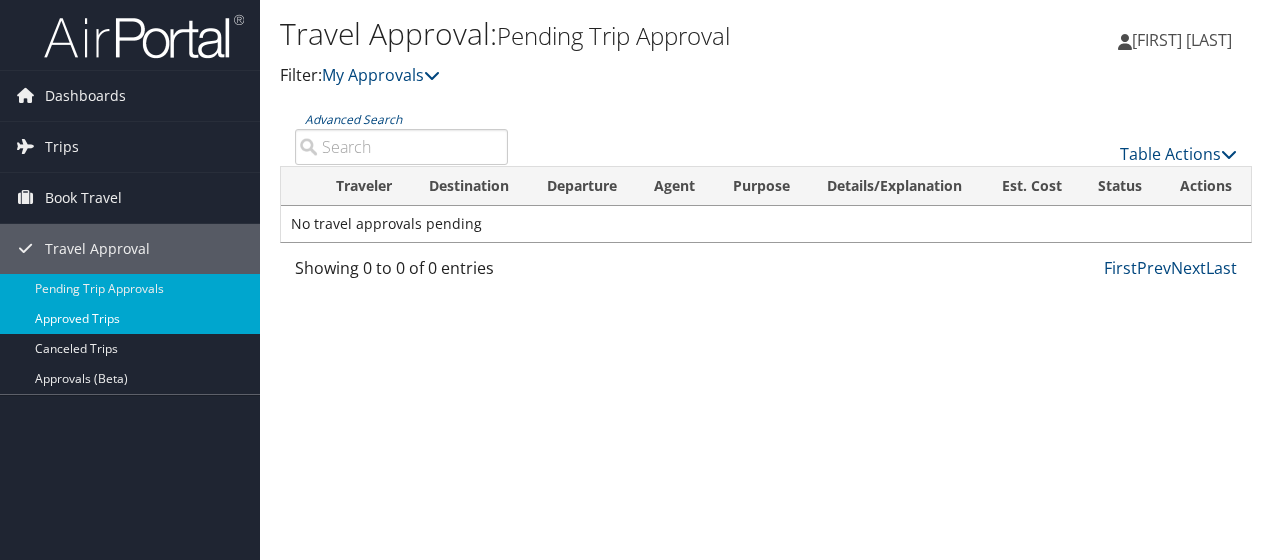 click on "Approved Trips" at bounding box center [130, 319] 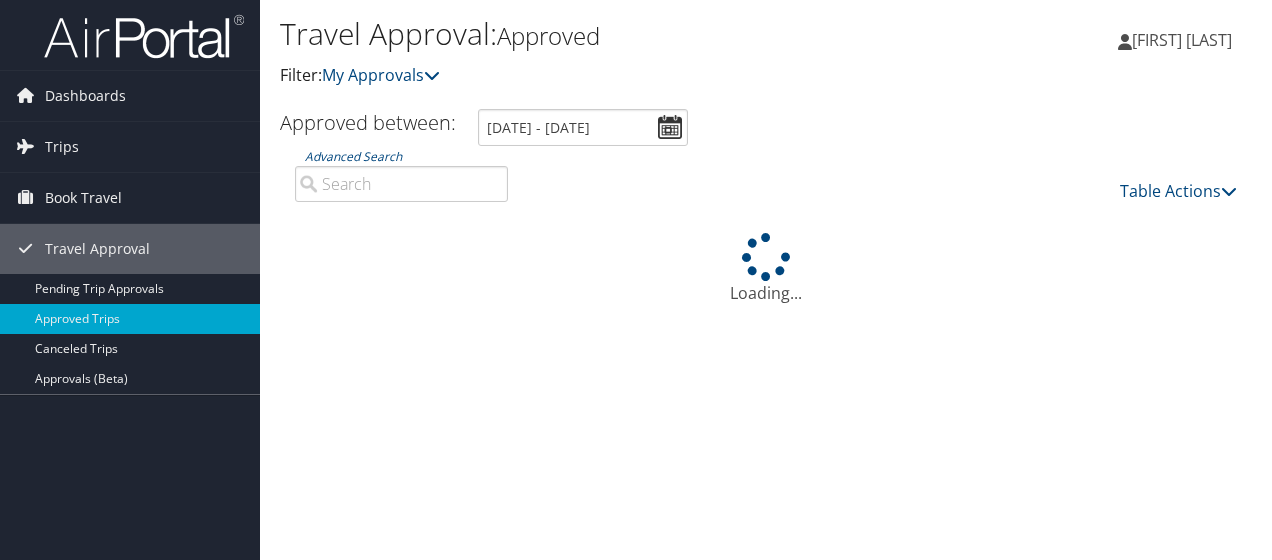 scroll, scrollTop: 0, scrollLeft: 0, axis: both 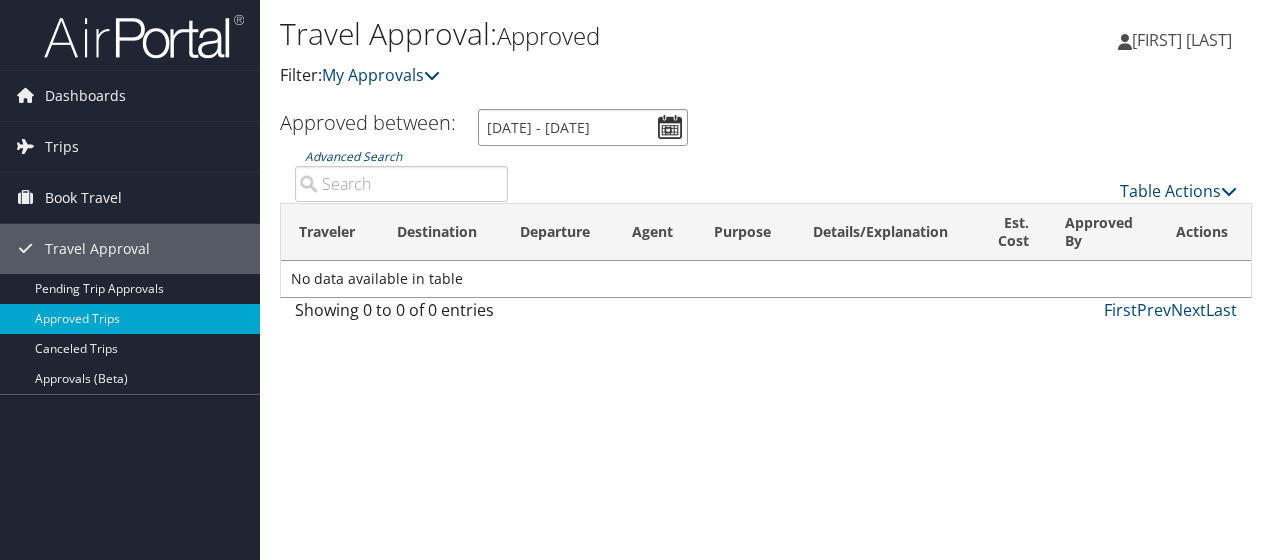 click on "7/6/2025 - 8/6/2025" at bounding box center [583, 127] 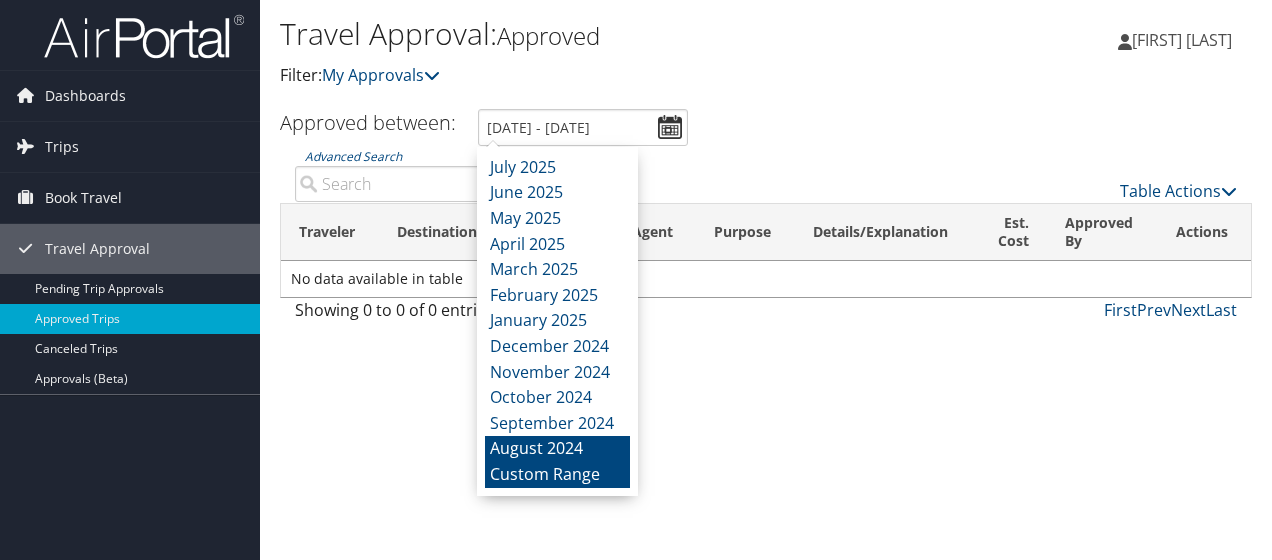 click on "August 2024" at bounding box center [557, 449] 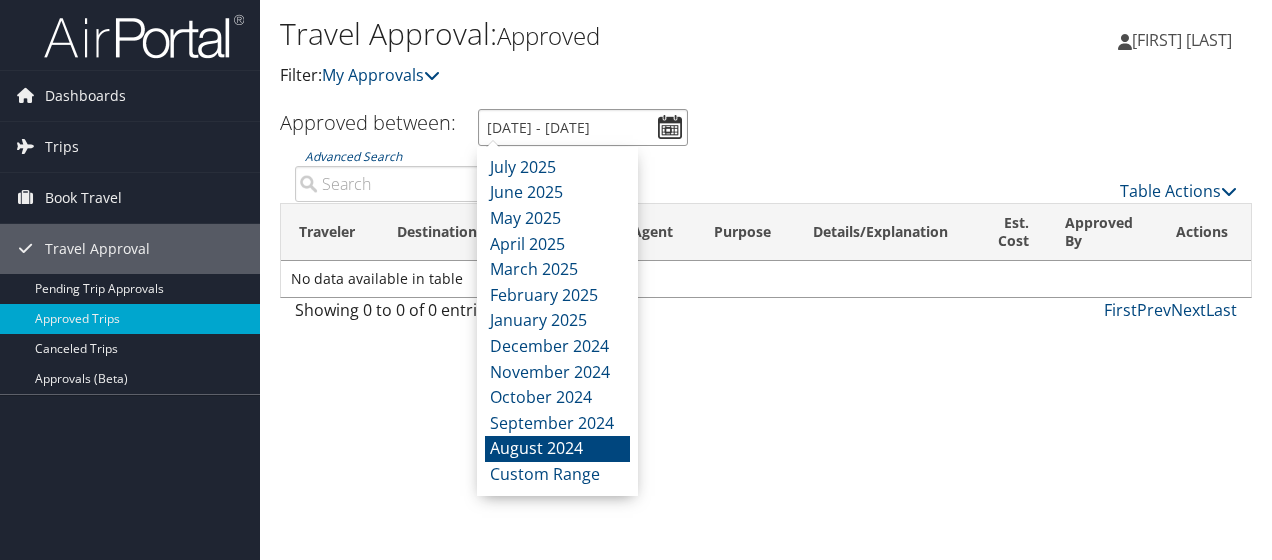 click on "8/1/2024 - 8/31/2024" at bounding box center [583, 127] 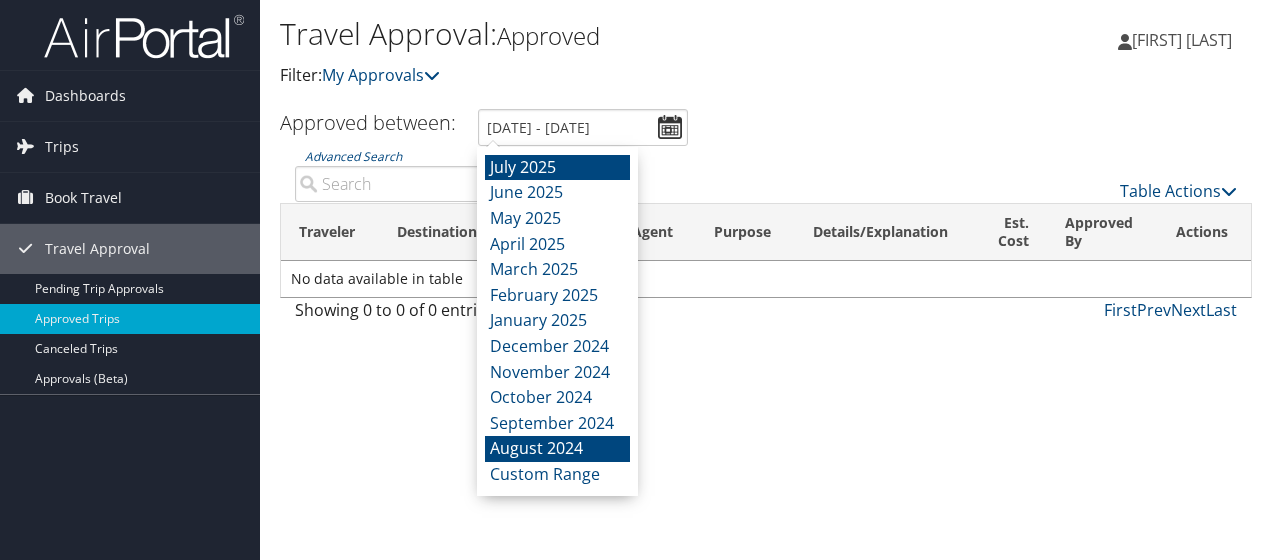 click on "July 2025" at bounding box center (557, 168) 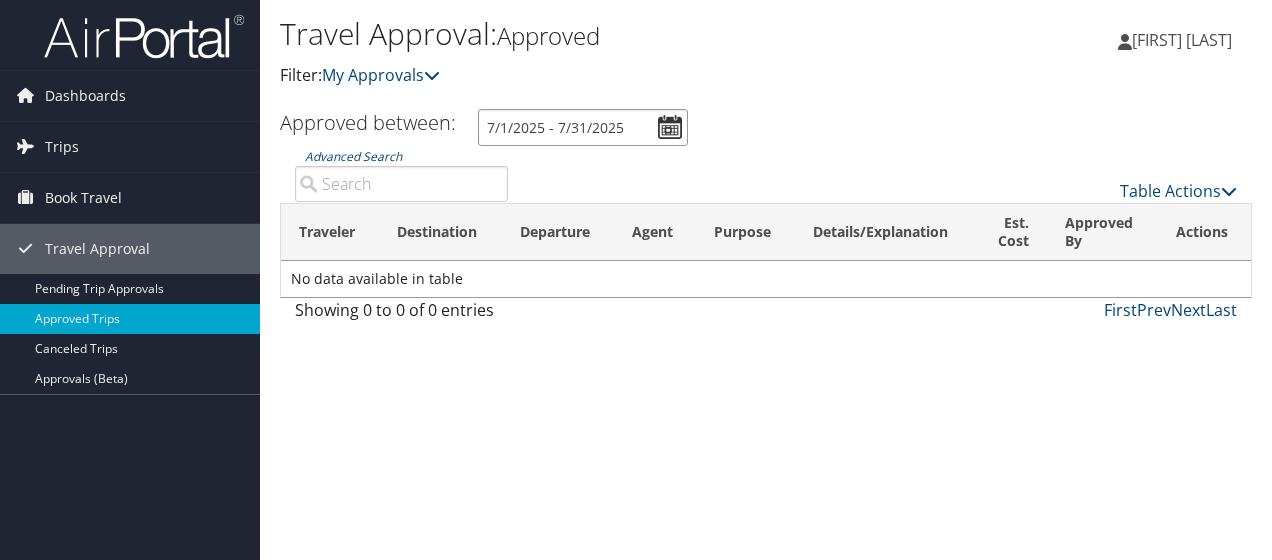 click on "7/1/2025 - 7/31/2025" at bounding box center (583, 127) 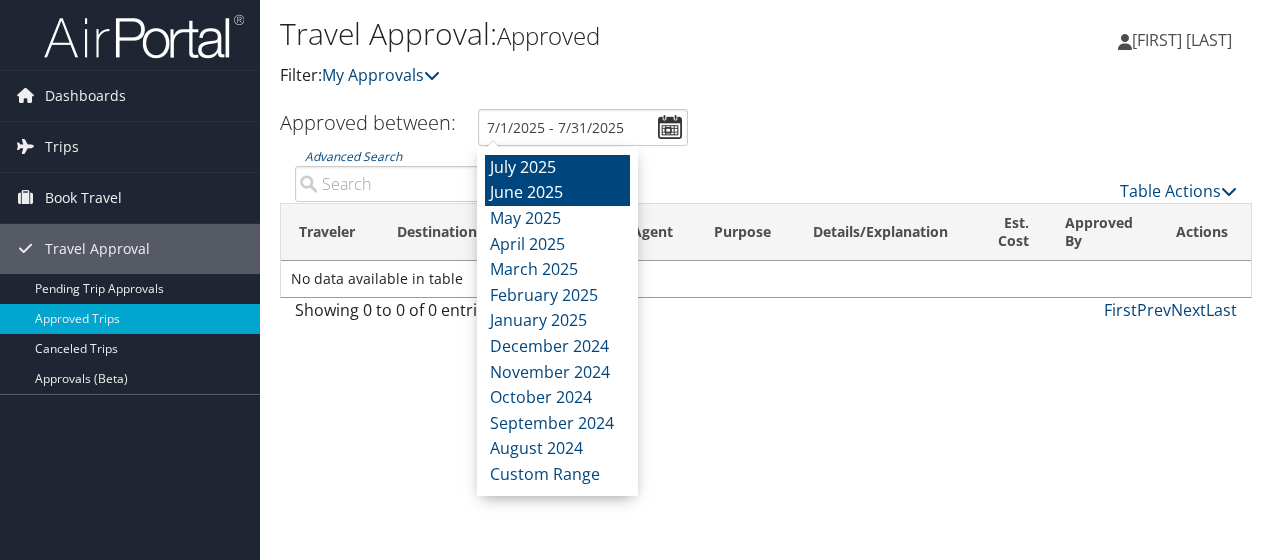 click on "June 2025" at bounding box center (557, 193) 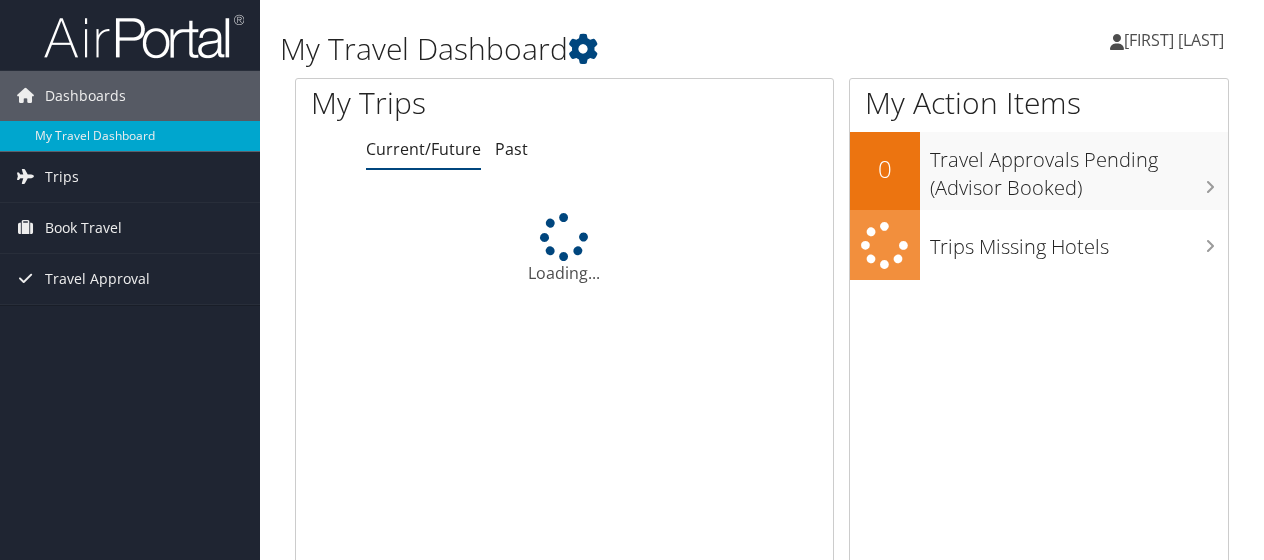 scroll, scrollTop: 0, scrollLeft: 0, axis: both 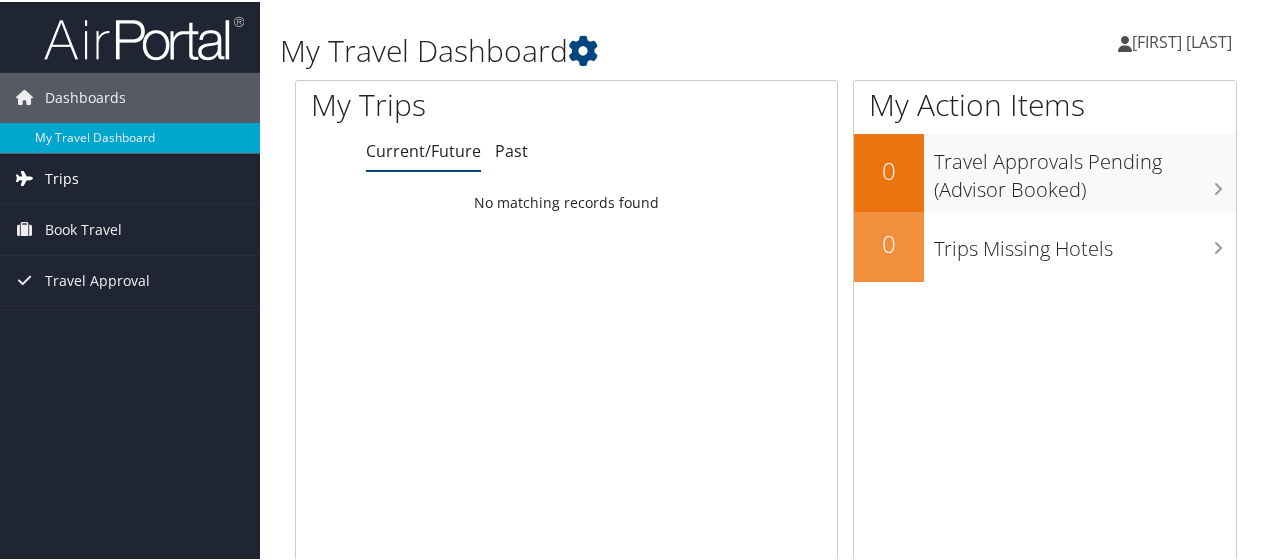 click on "Trips" at bounding box center [62, 177] 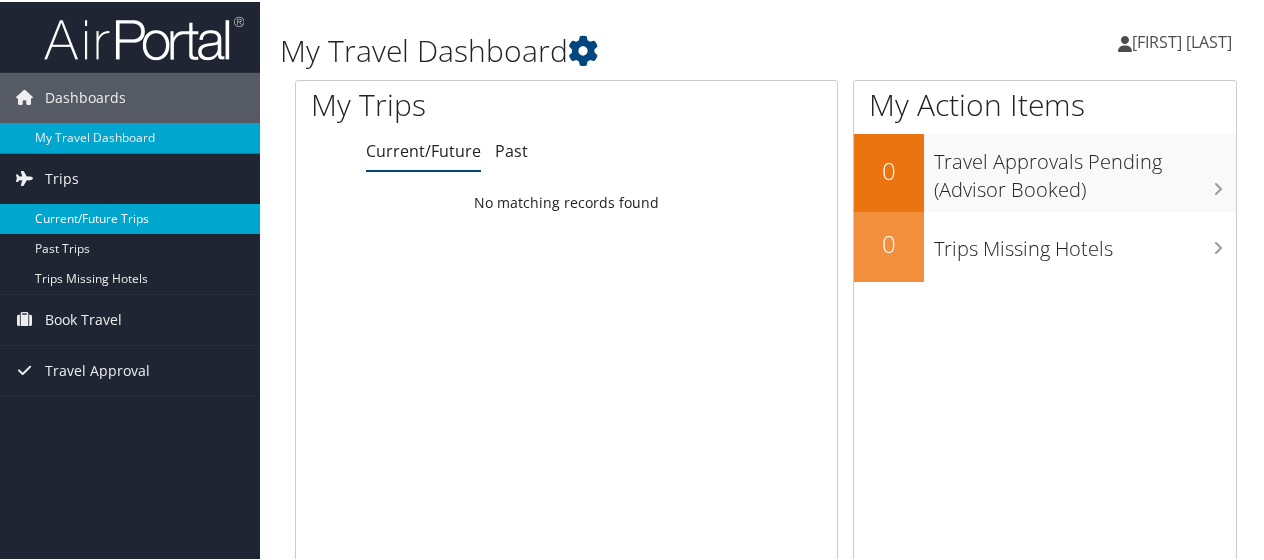 click on "Current/Future Trips" at bounding box center (130, 217) 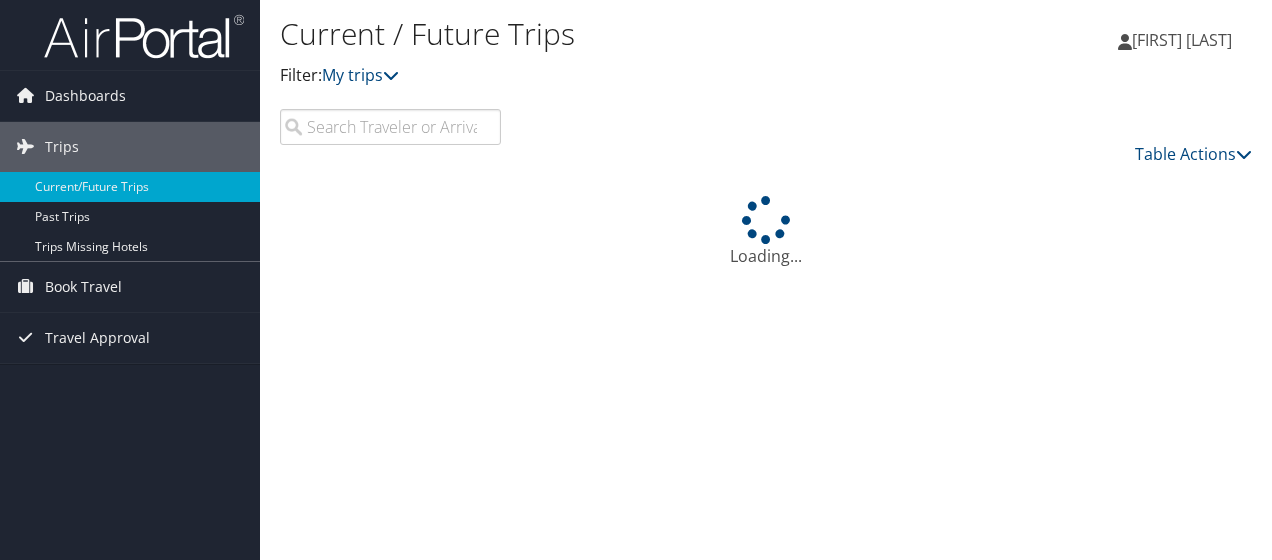 scroll, scrollTop: 0, scrollLeft: 0, axis: both 